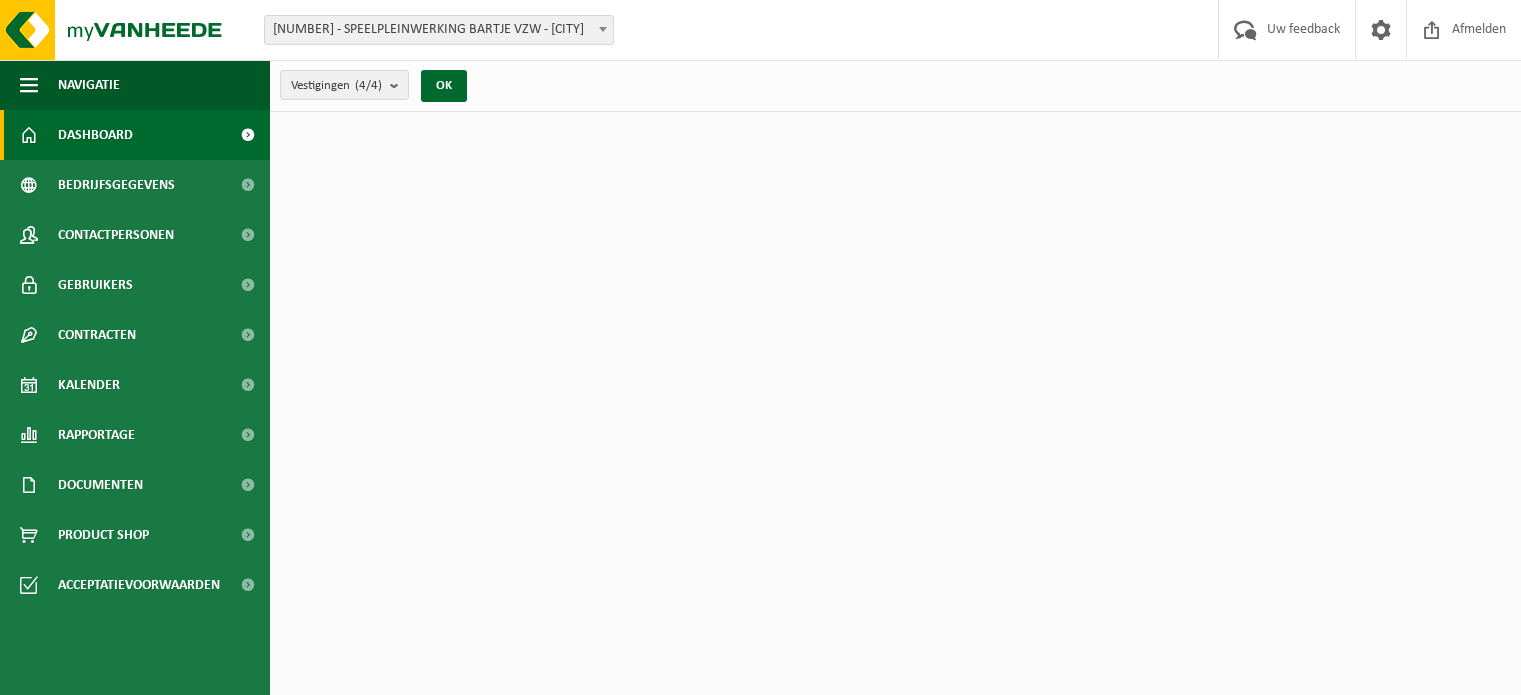 scroll, scrollTop: 0, scrollLeft: 0, axis: both 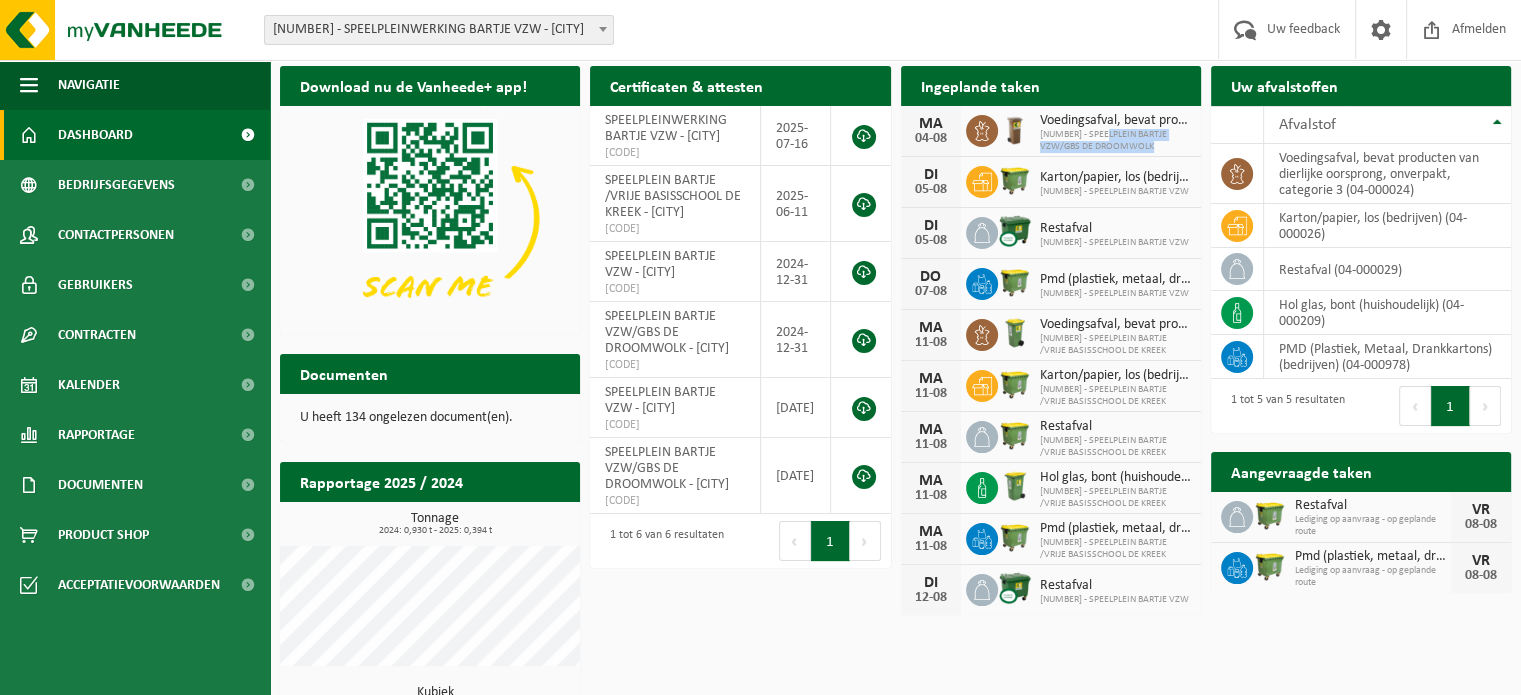 drag, startPoint x: 1148, startPoint y: 143, endPoint x: 1105, endPoint y: 139, distance: 43.185646 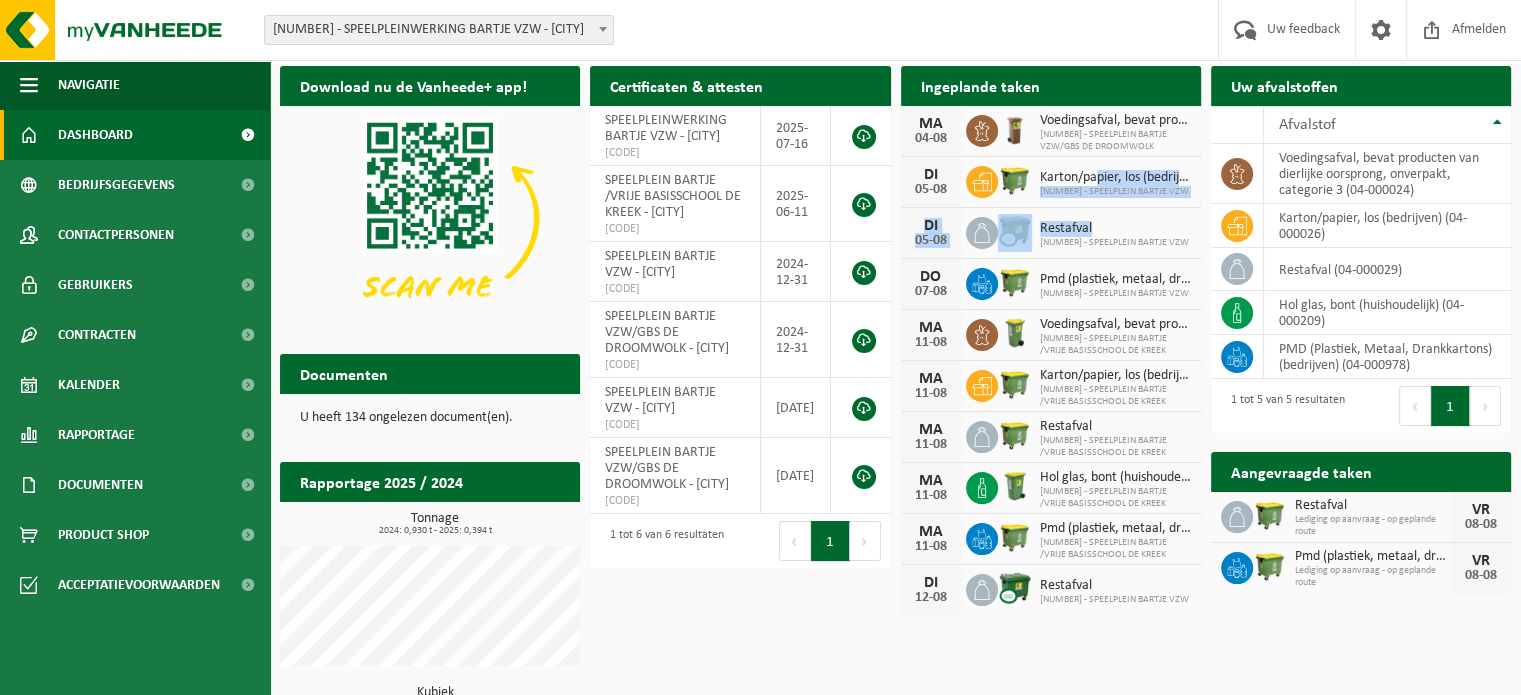 drag, startPoint x: 1096, startPoint y: 179, endPoint x: 1103, endPoint y: 227, distance: 48.507732 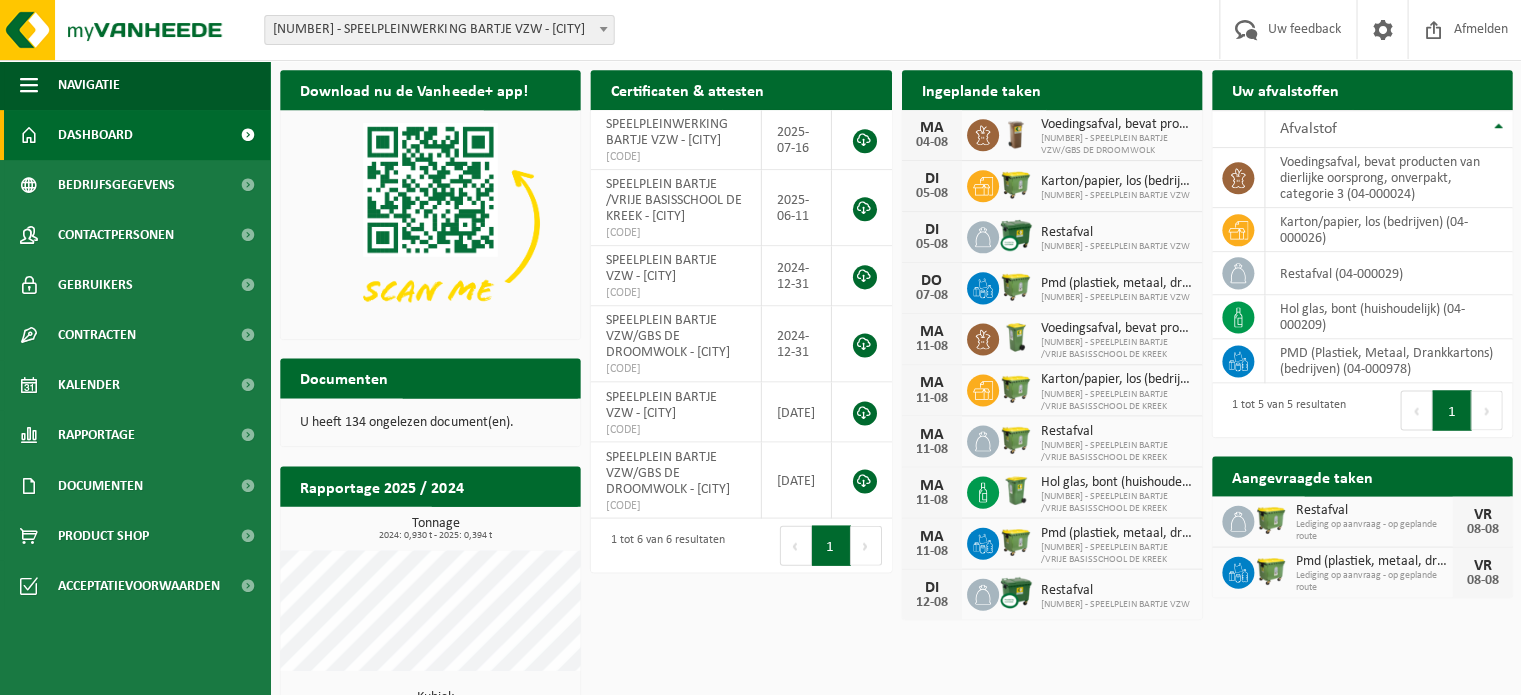 scroll, scrollTop: 51, scrollLeft: 0, axis: vertical 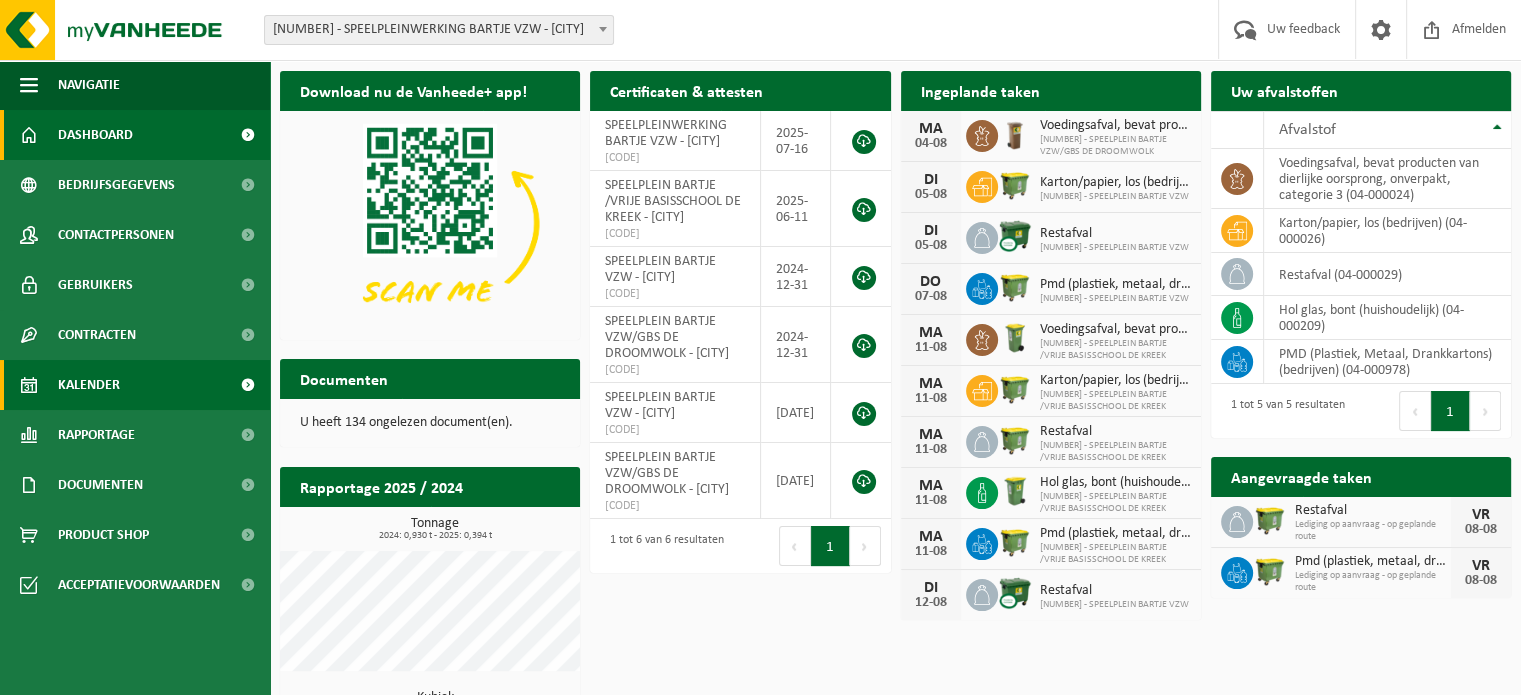 click on "Kalender" at bounding box center [89, 385] 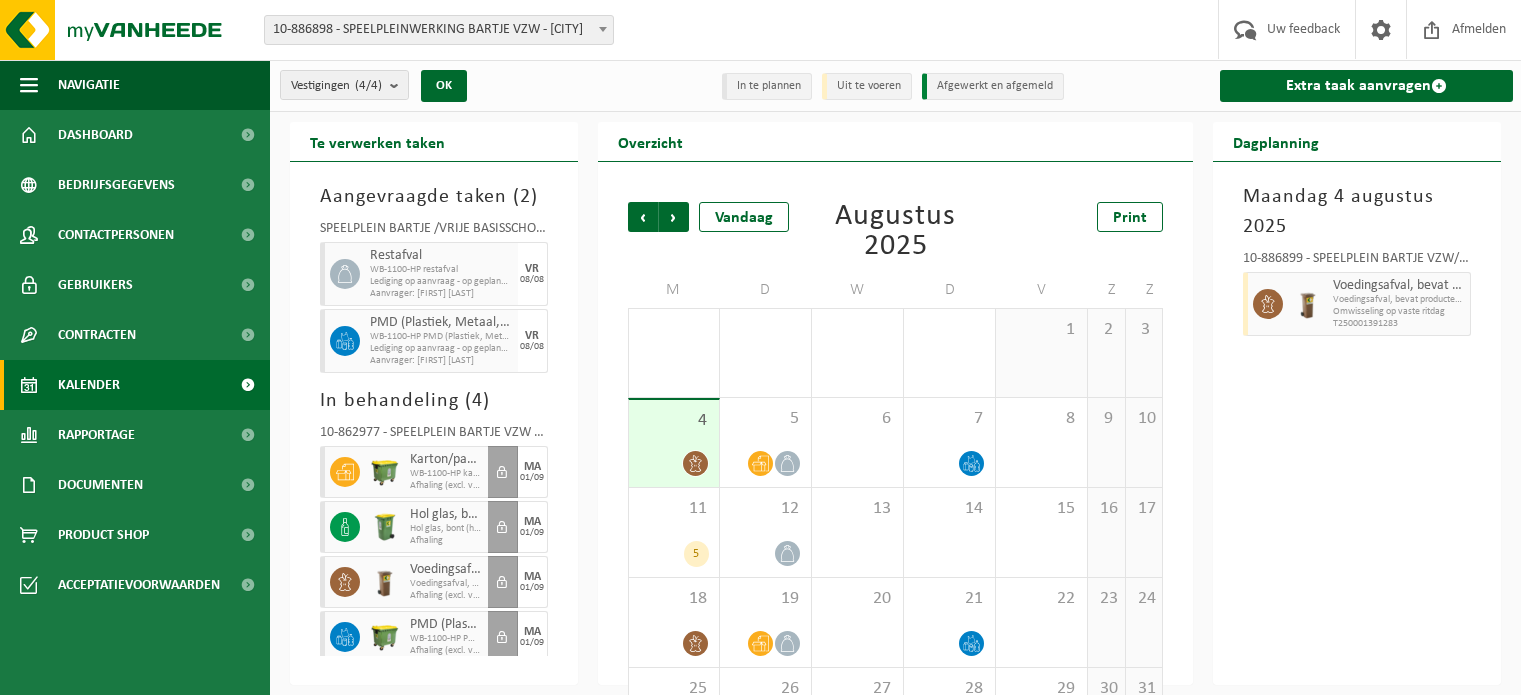 scroll, scrollTop: 0, scrollLeft: 0, axis: both 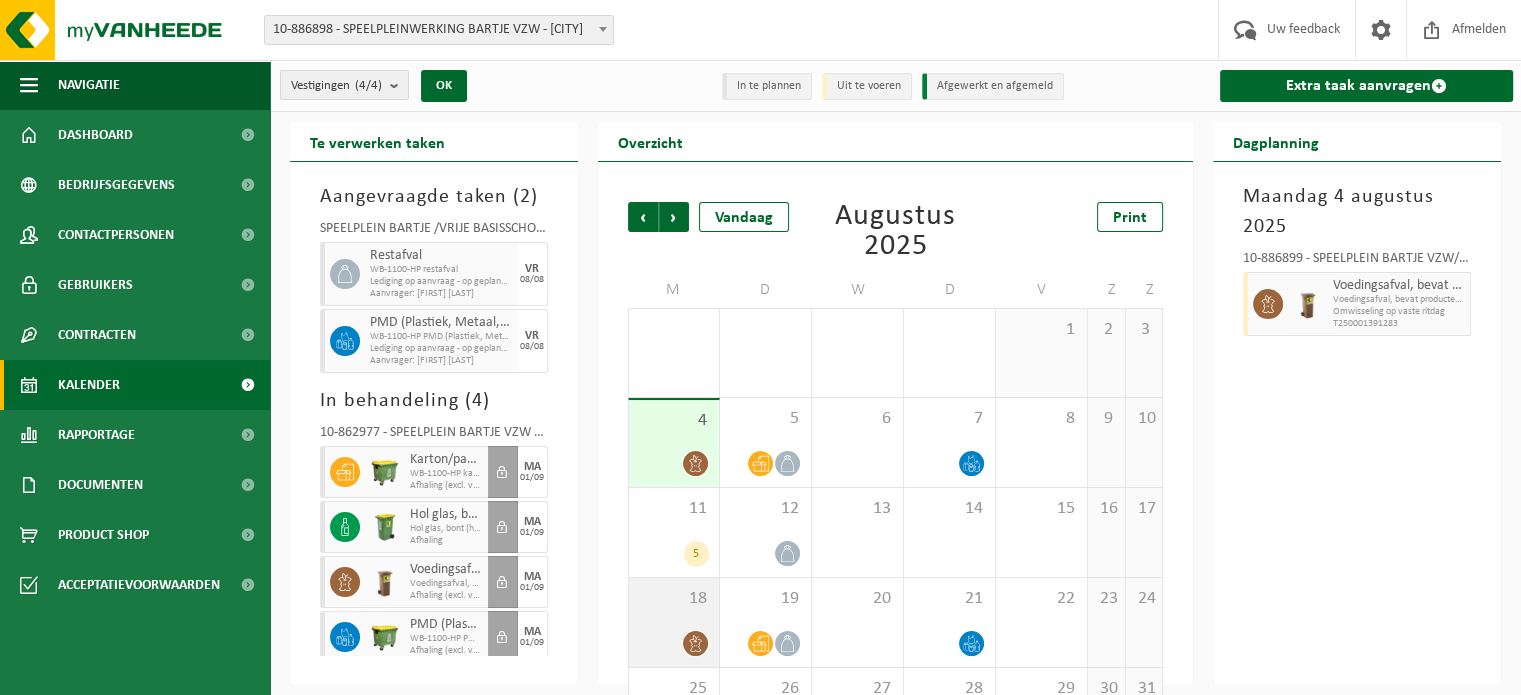 click 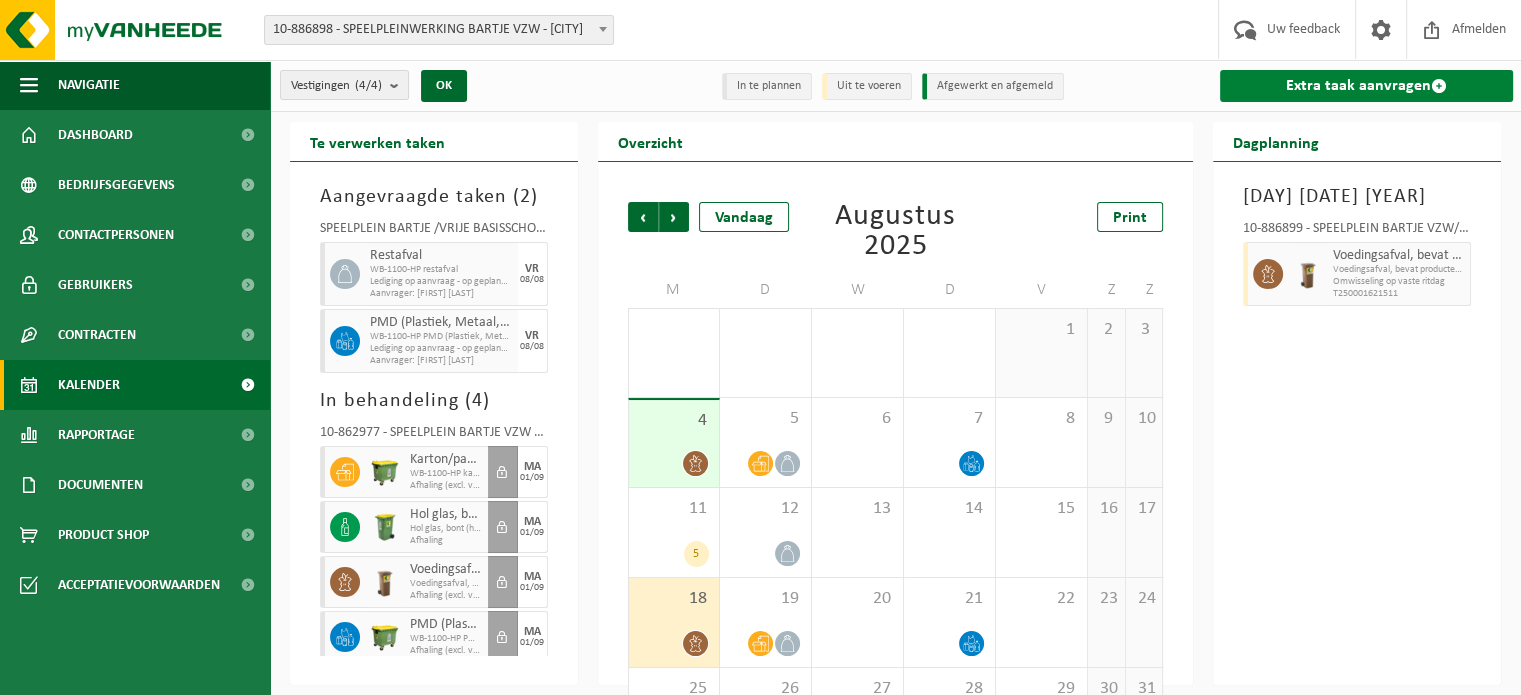 click on "Extra taak aanvragen" at bounding box center (1366, 86) 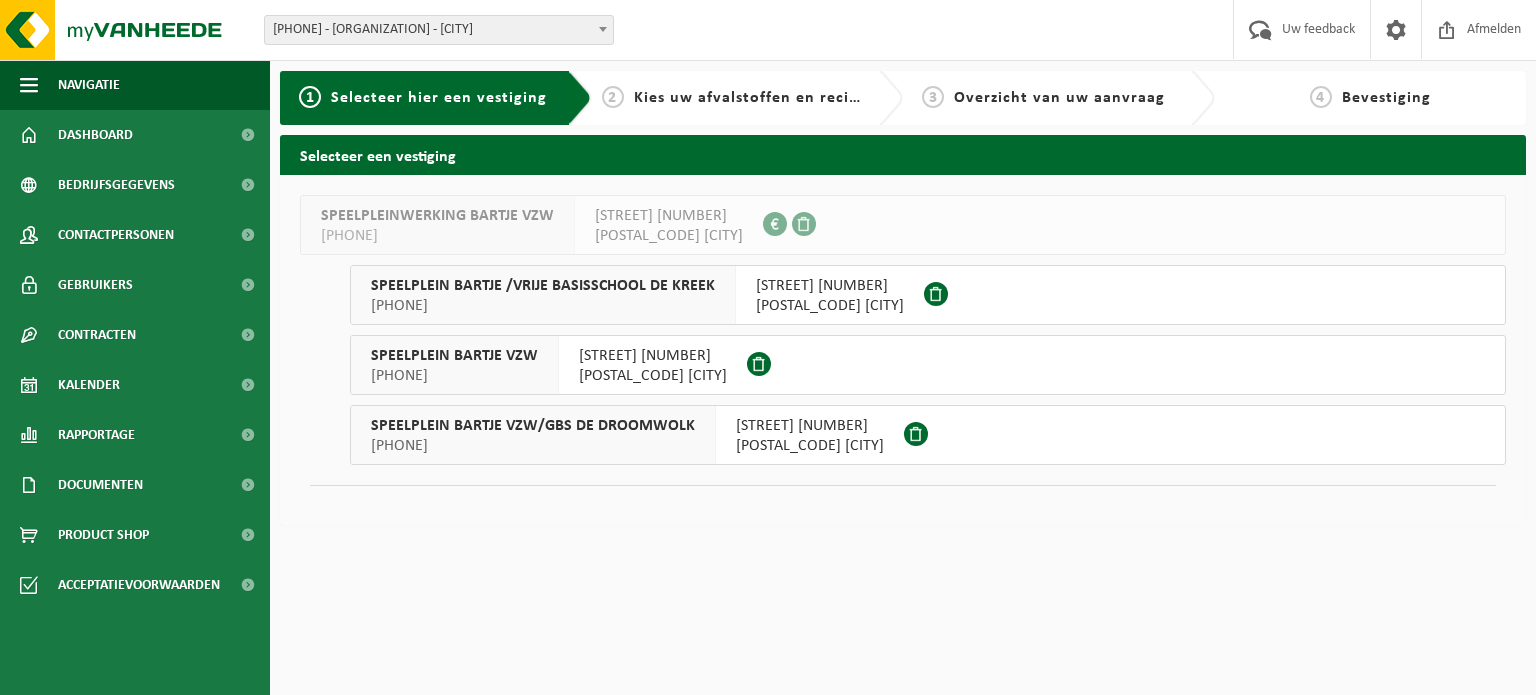 scroll, scrollTop: 0, scrollLeft: 0, axis: both 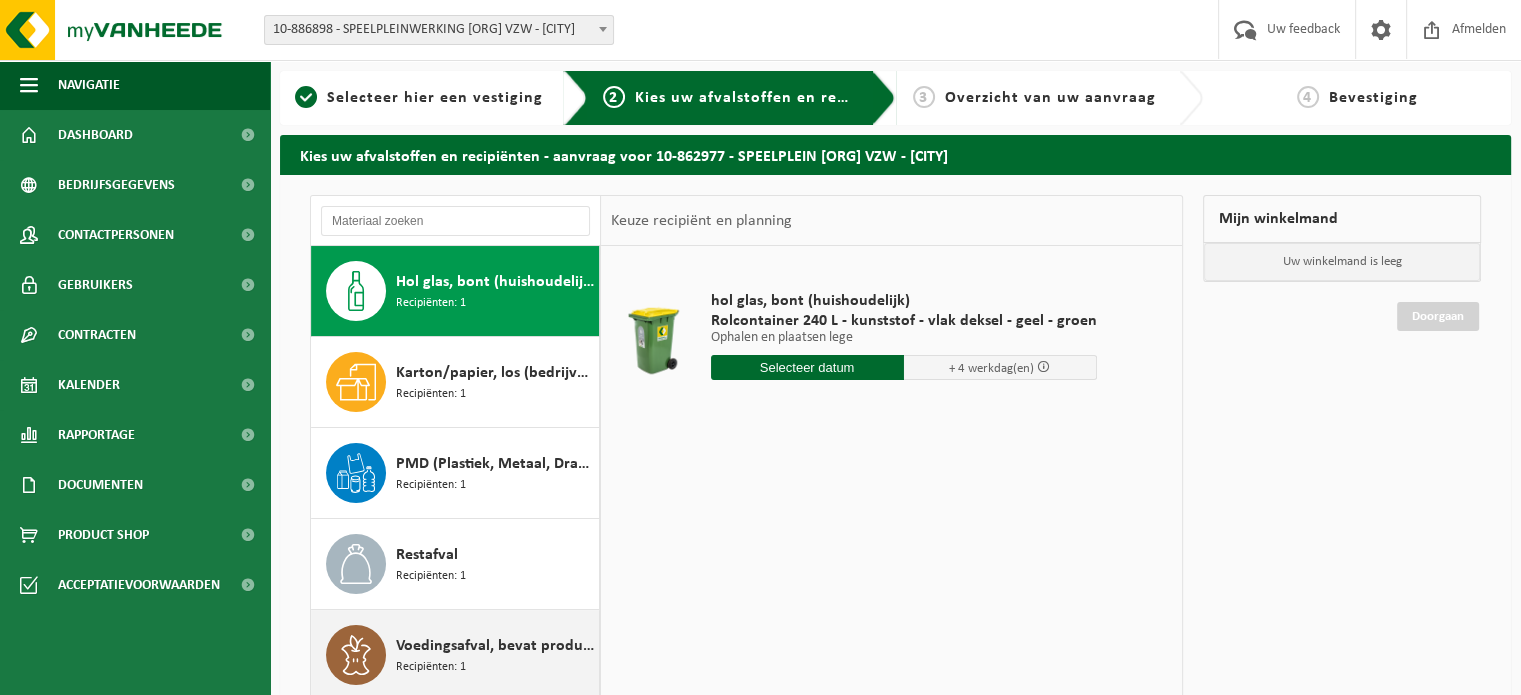 click on "Voedingsafval, bevat producten van dierlijke oorsprong, onverpakt, categorie 3   Recipiënten: 1" at bounding box center (495, 655) 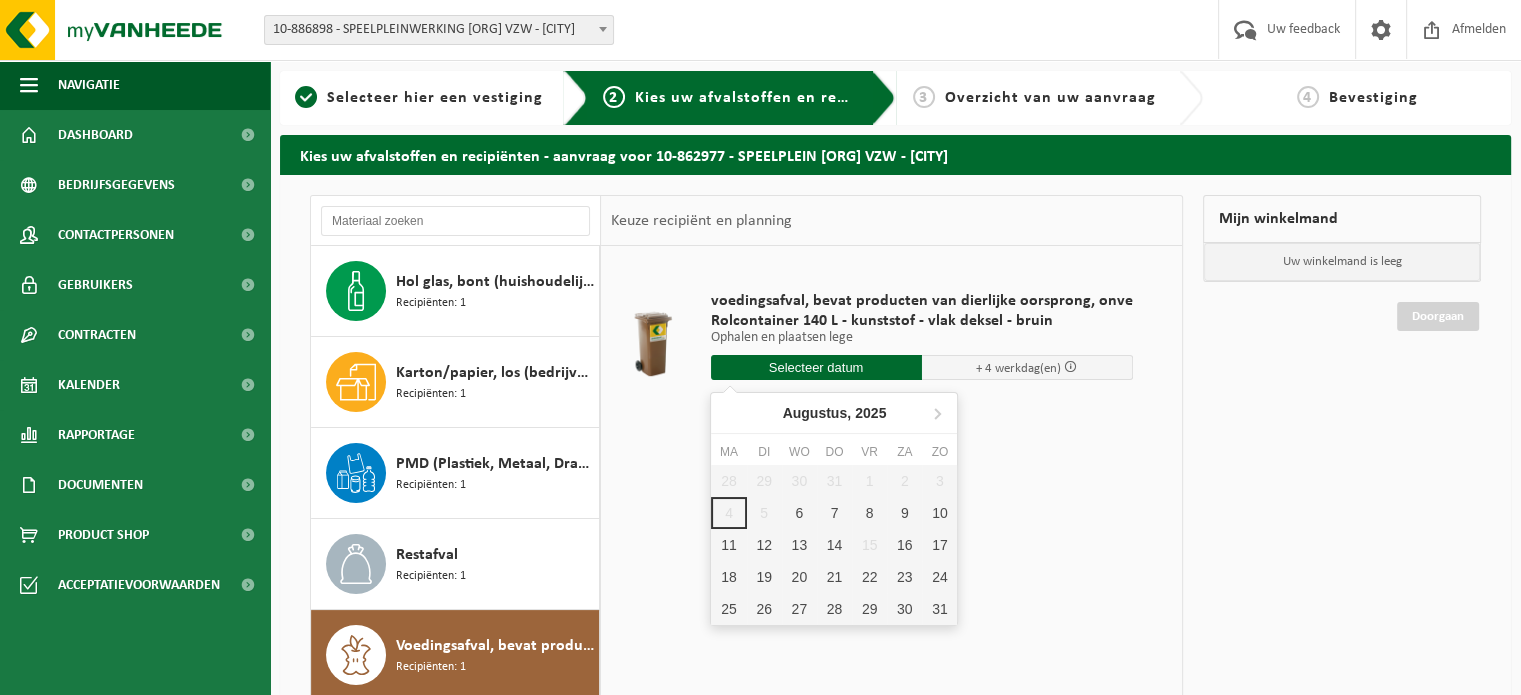 click at bounding box center [816, 367] 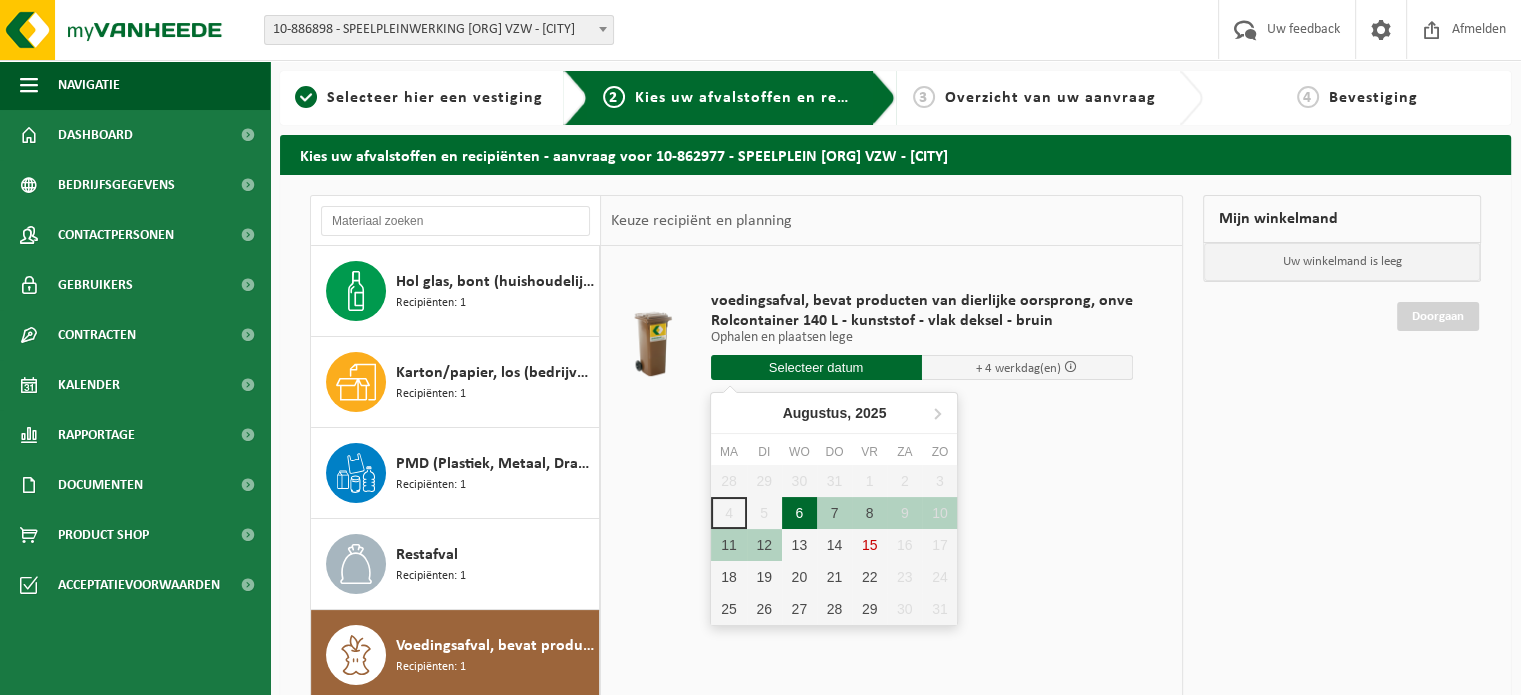 click on "6" at bounding box center [799, 513] 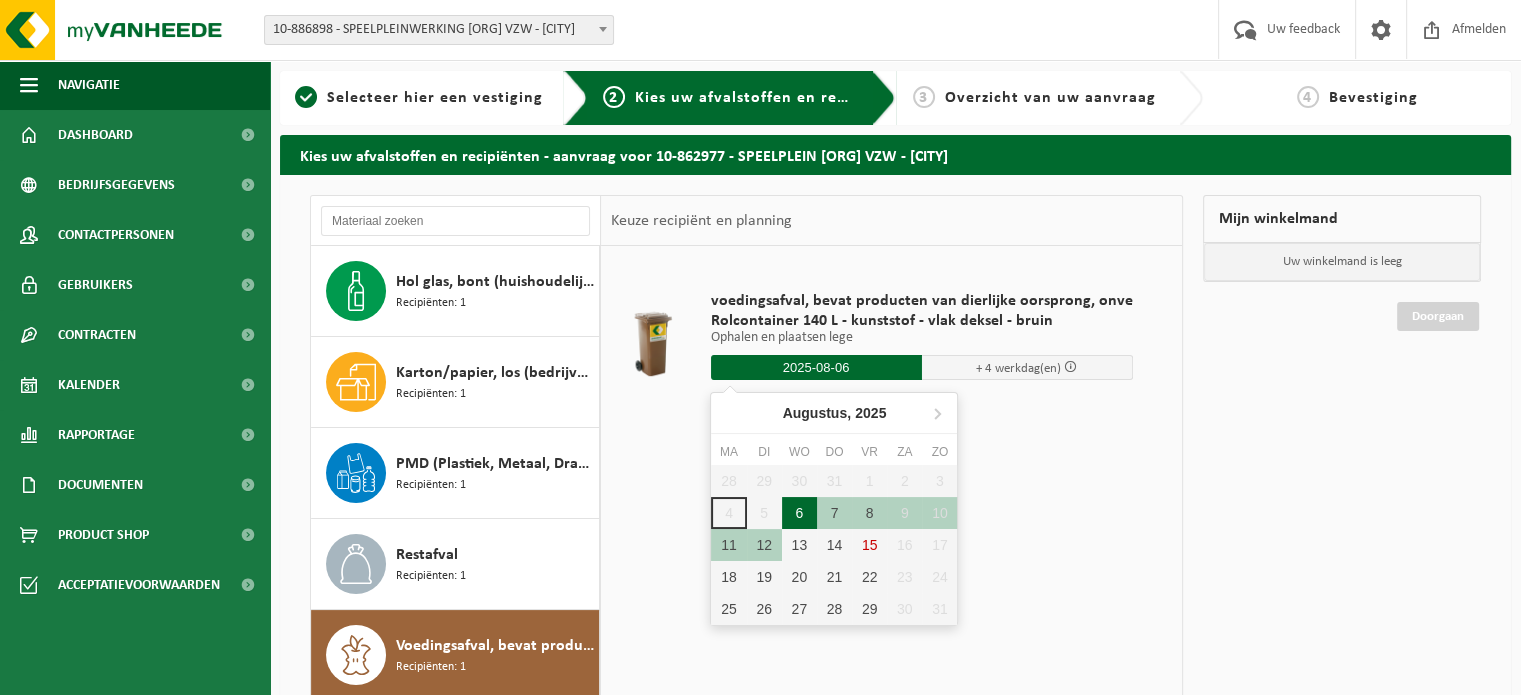 type on "Van 2025-08-06" 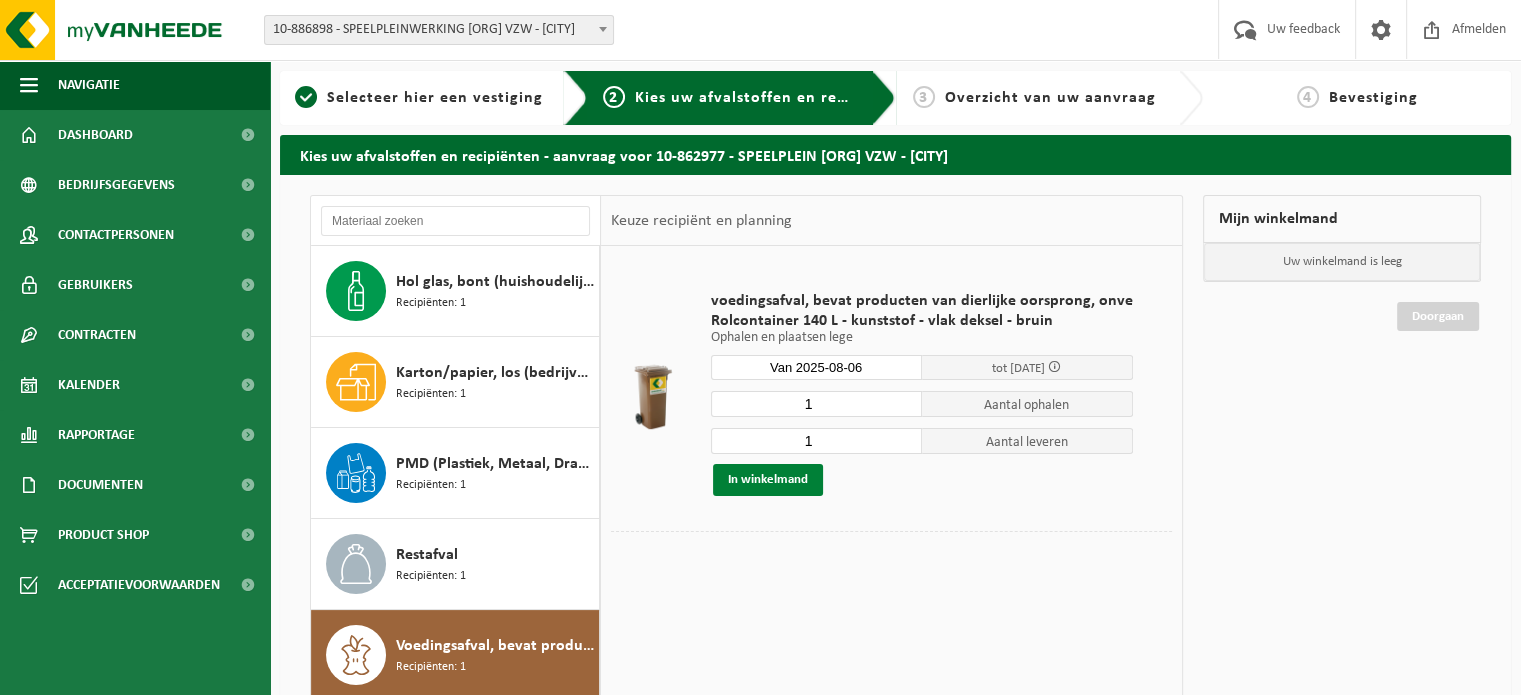 click on "In winkelmand" at bounding box center [768, 480] 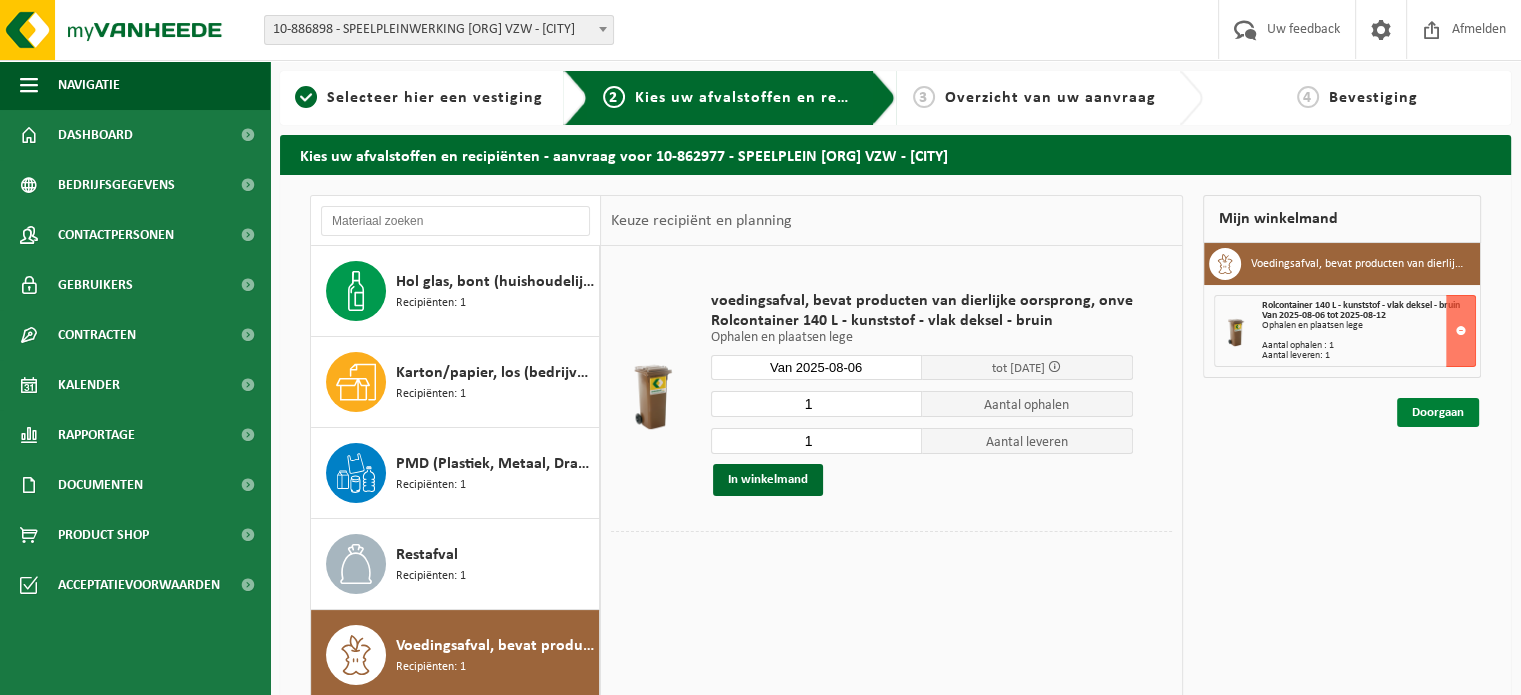click on "Doorgaan" at bounding box center (1438, 412) 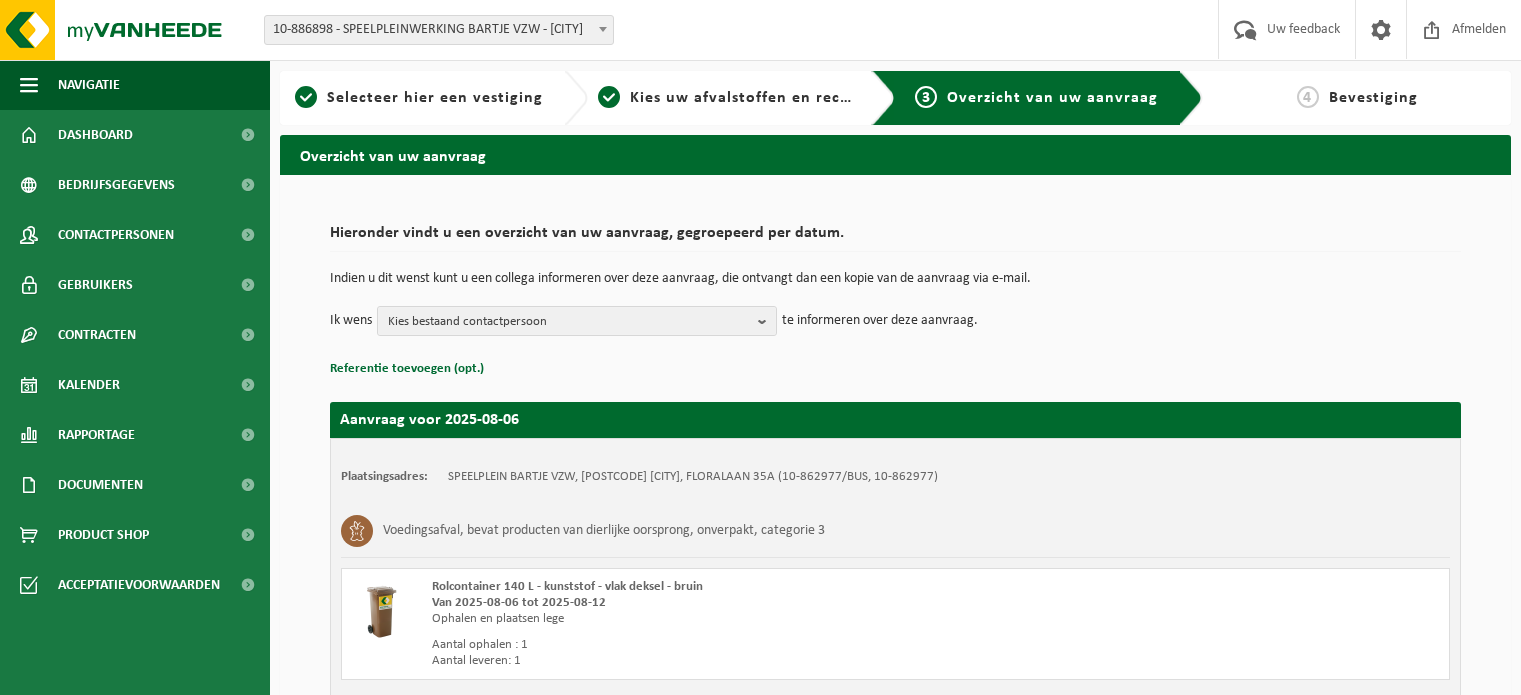 scroll, scrollTop: 0, scrollLeft: 0, axis: both 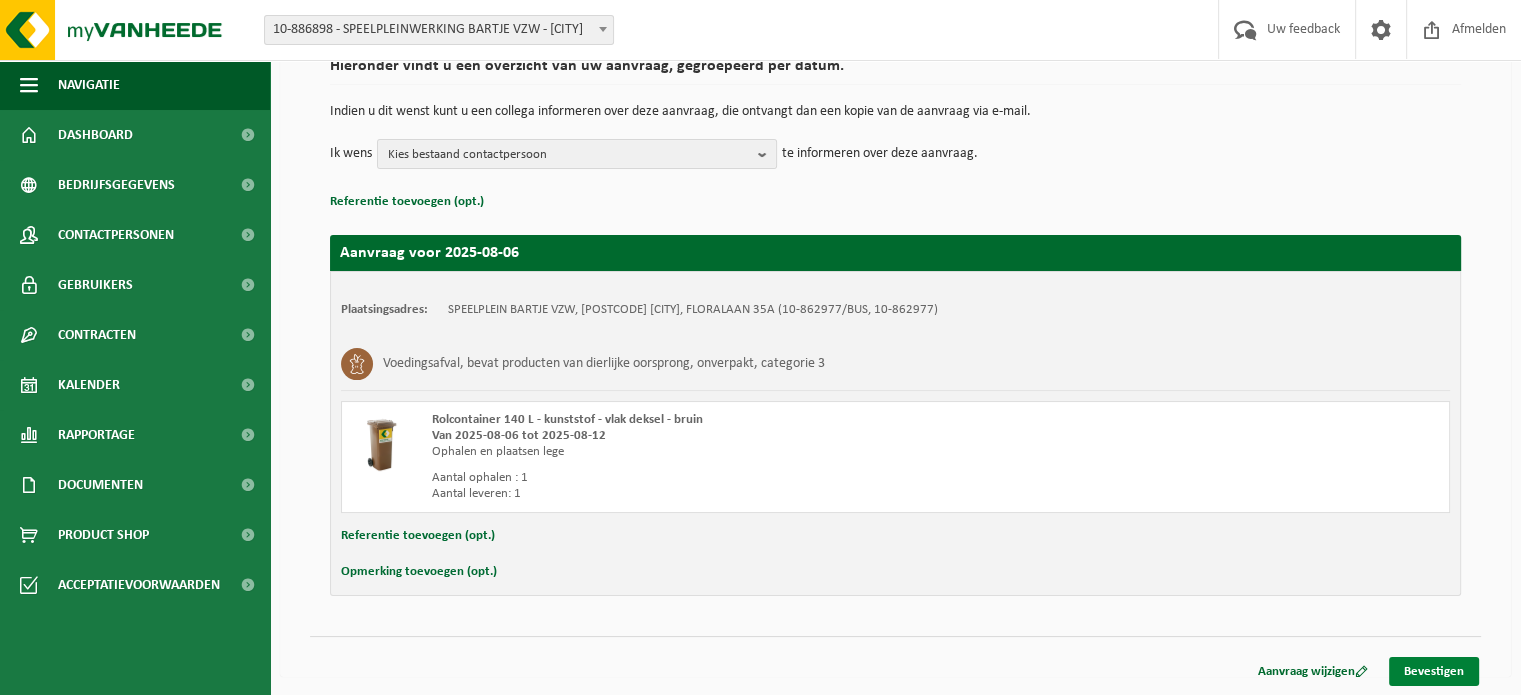 click on "Bevestigen" at bounding box center (1434, 671) 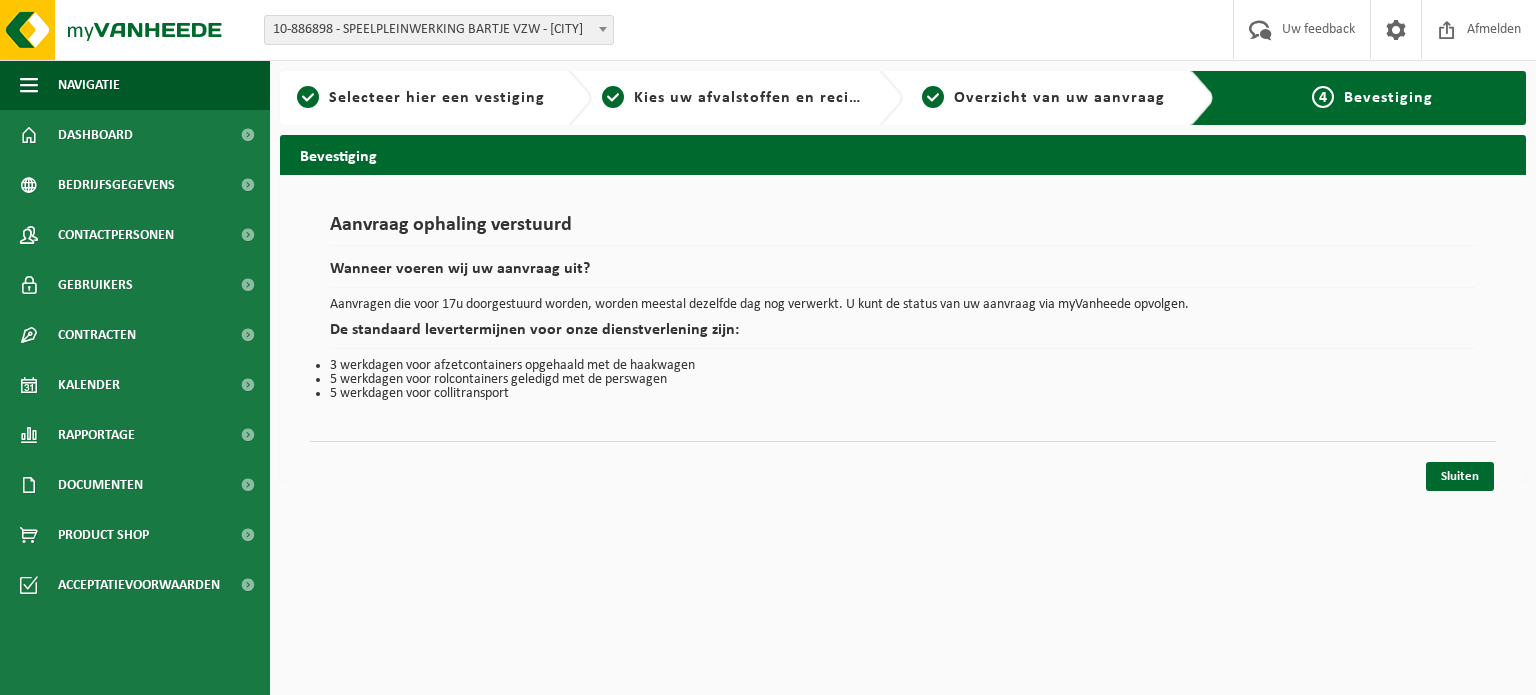 scroll, scrollTop: 0, scrollLeft: 0, axis: both 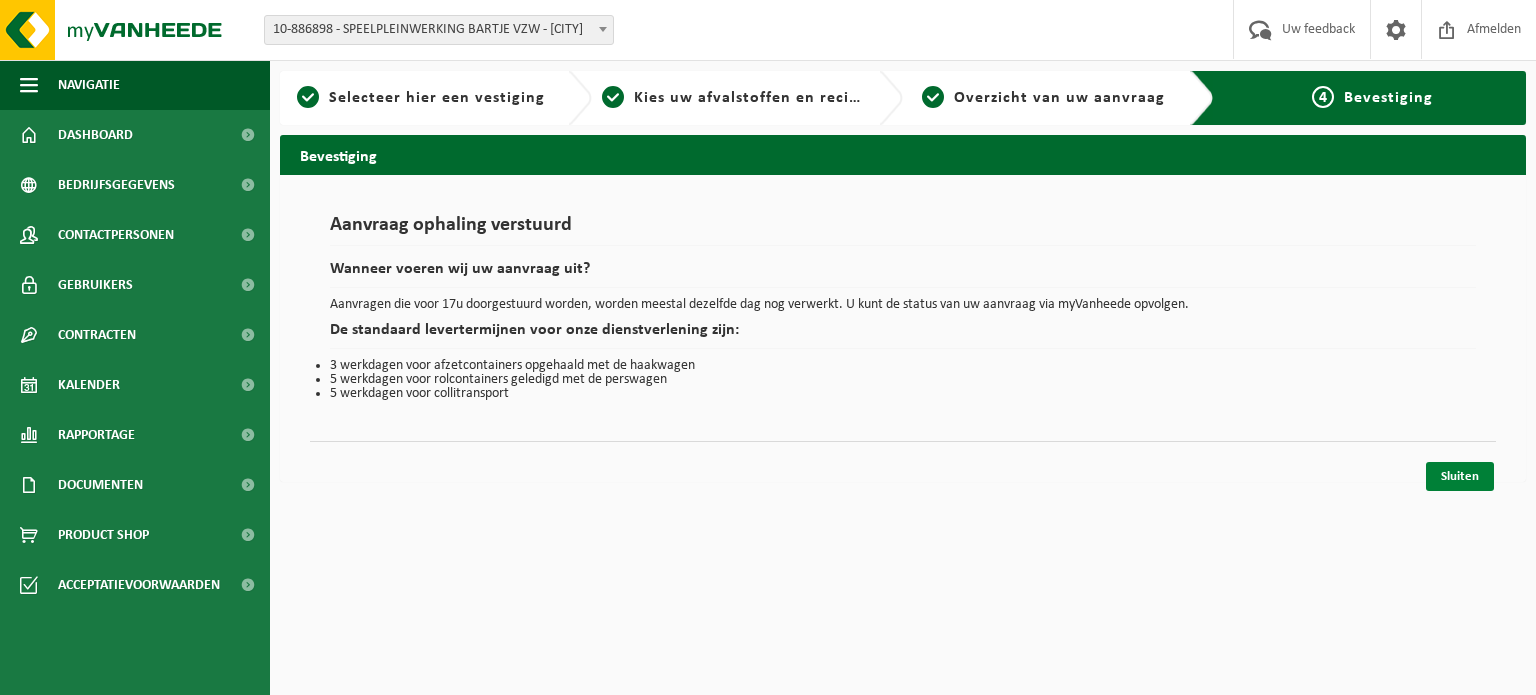 click on "Sluiten" at bounding box center [1460, 476] 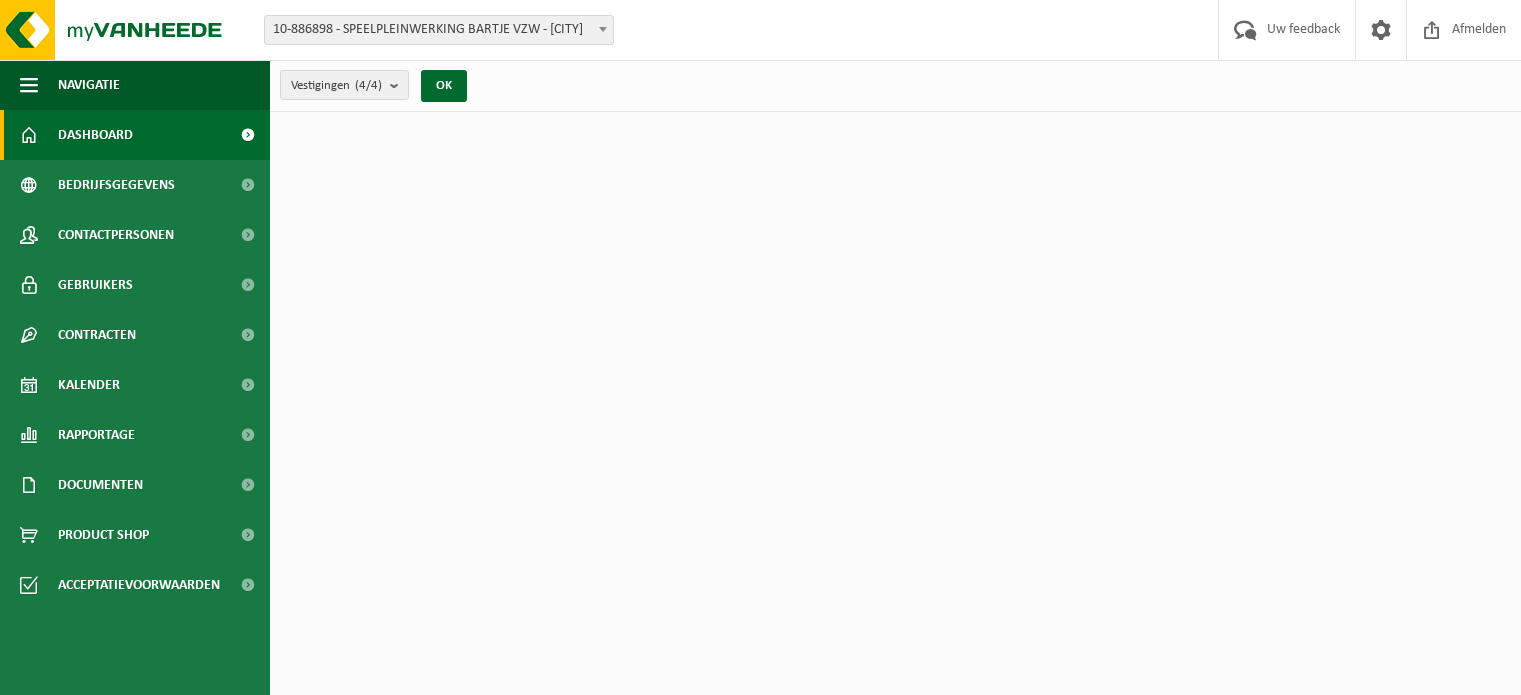 scroll, scrollTop: 0, scrollLeft: 0, axis: both 